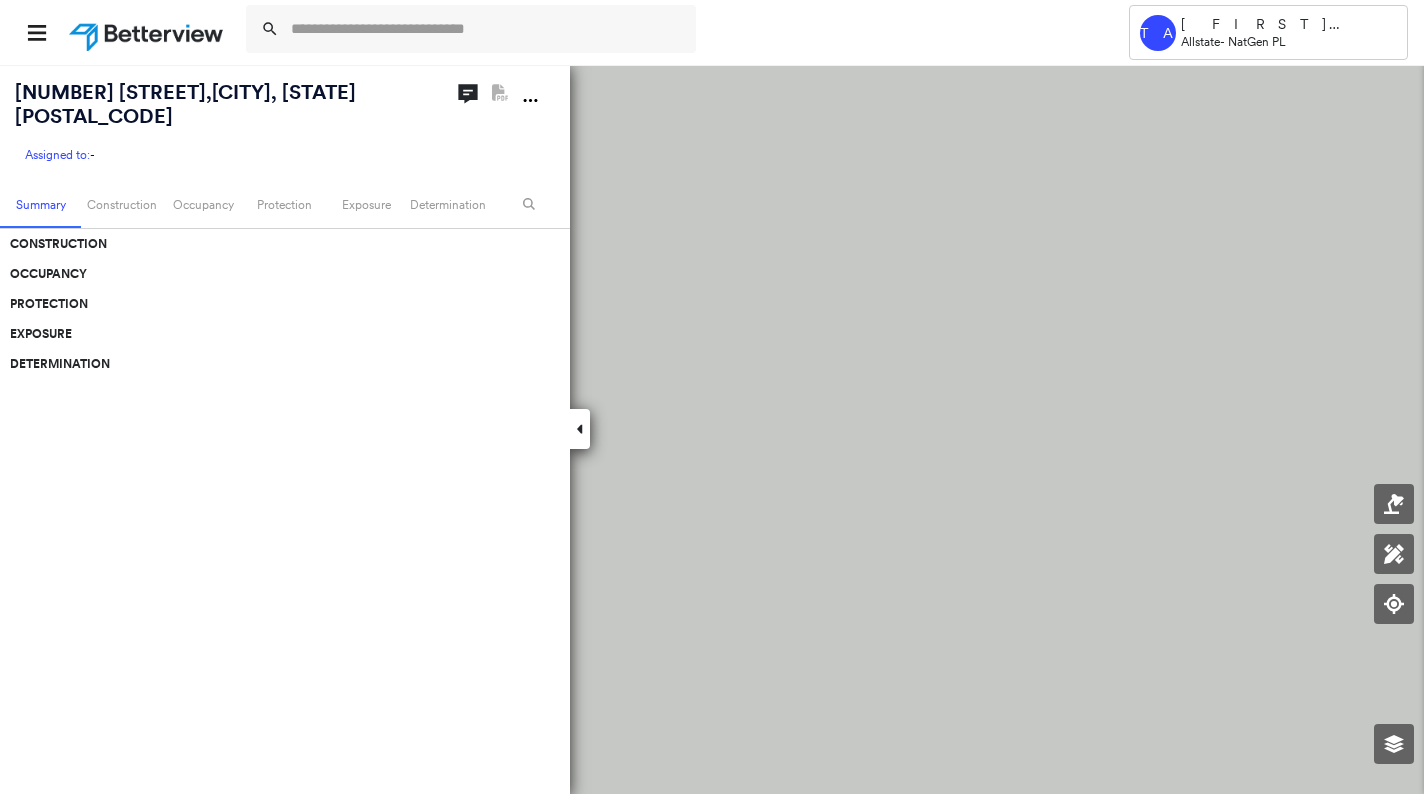 scroll, scrollTop: 0, scrollLeft: 0, axis: both 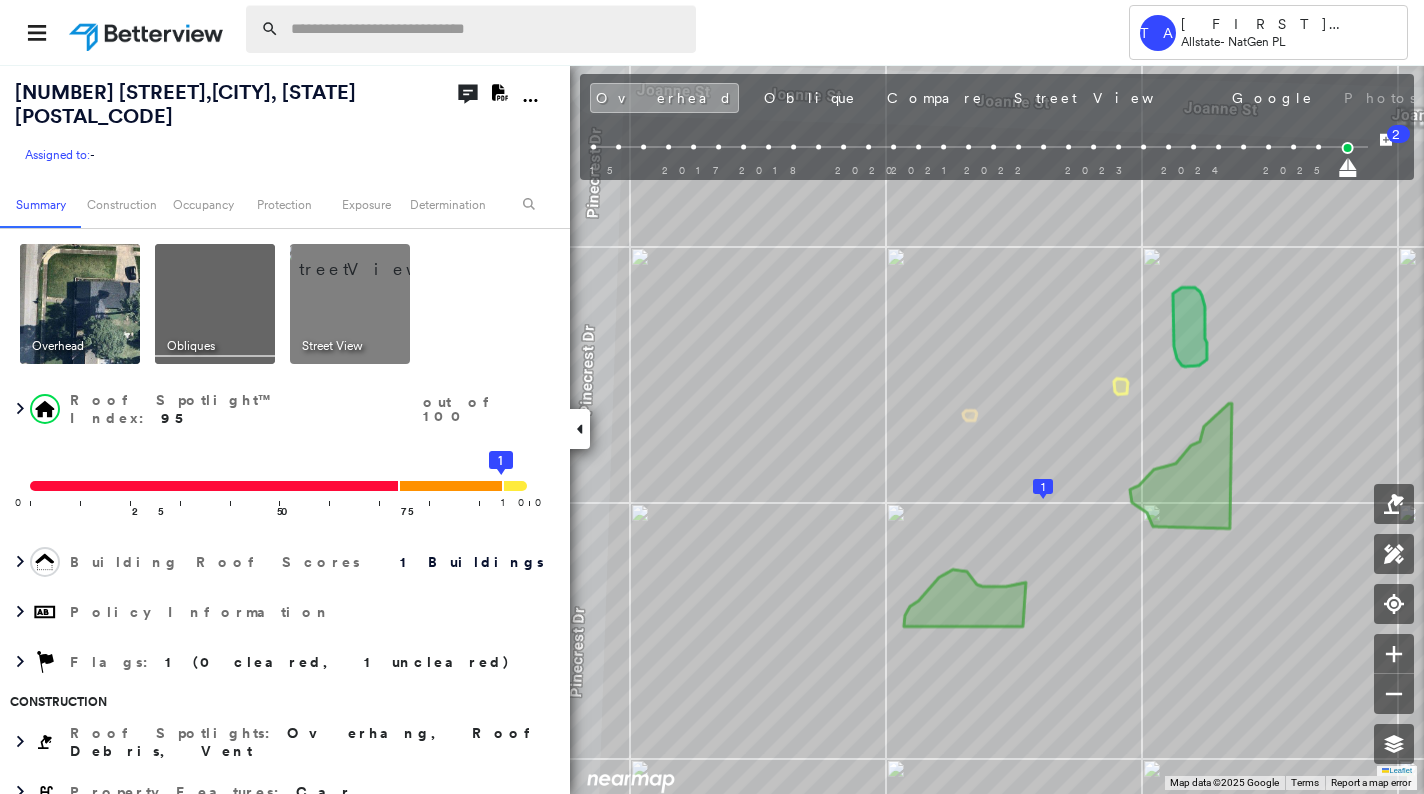 drag, startPoint x: 373, startPoint y: 24, endPoint x: 354, endPoint y: 34, distance: 21.470911 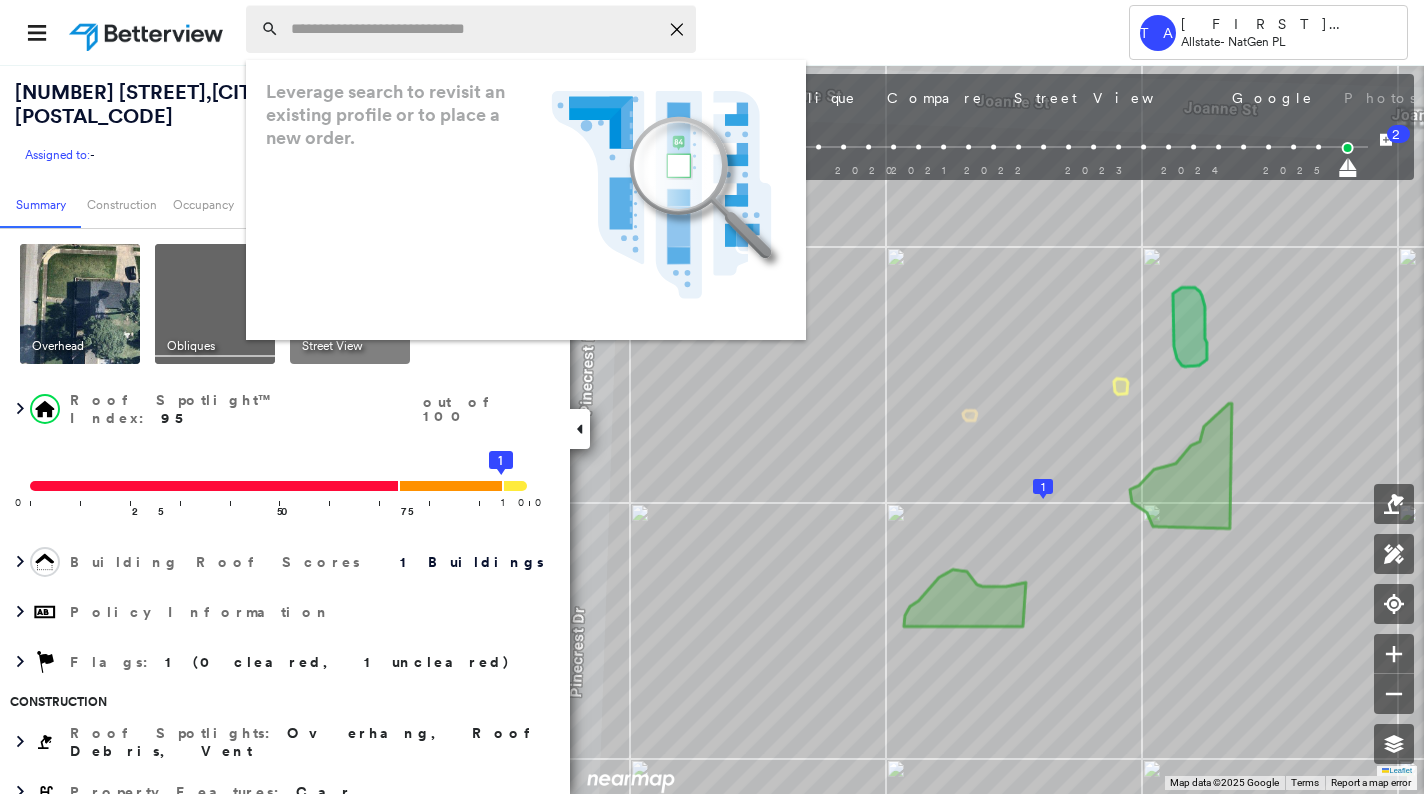 paste on "**********" 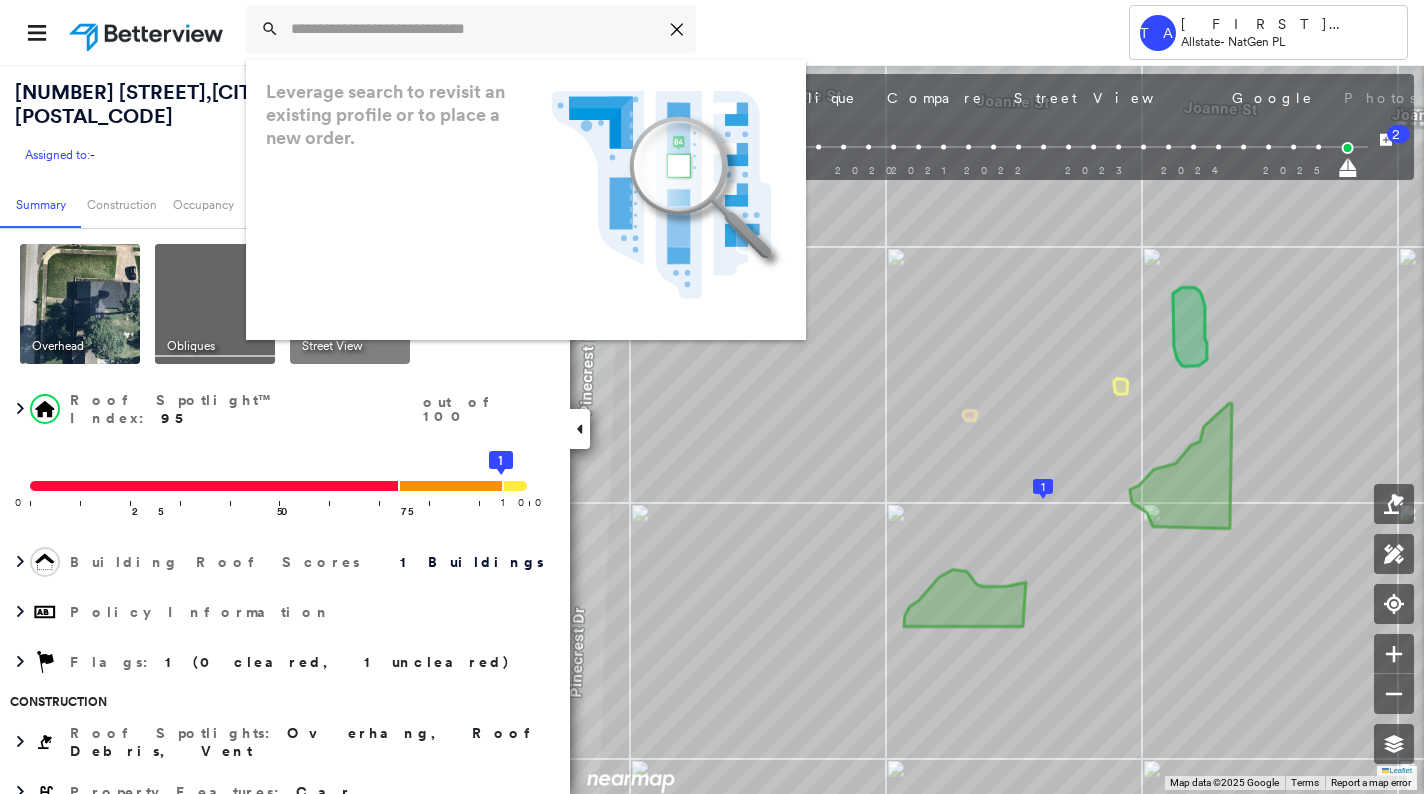 type on "**********" 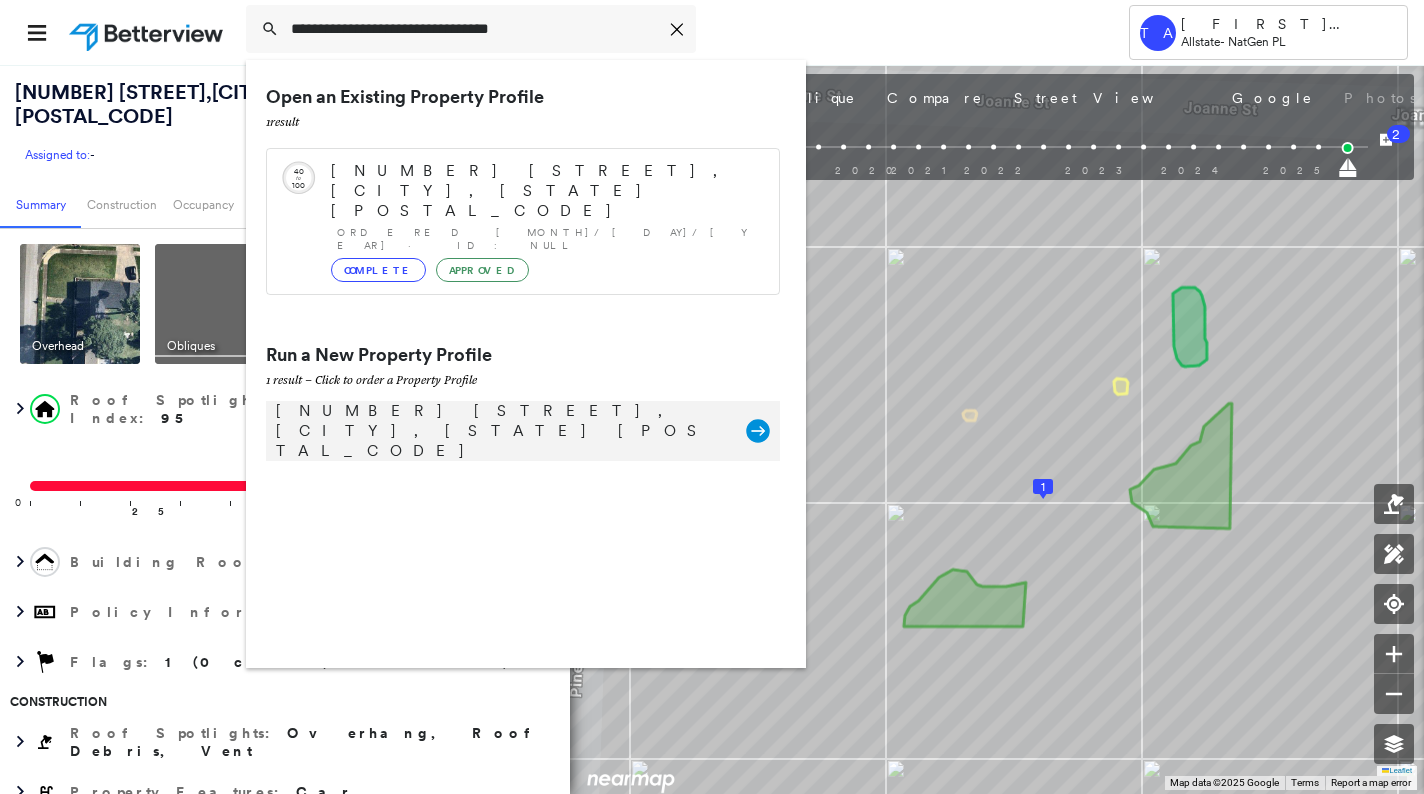 click on "[NUMBER] [STREET], [CITY], [STATE] [POSTAL_CODE]" at bounding box center [501, 431] 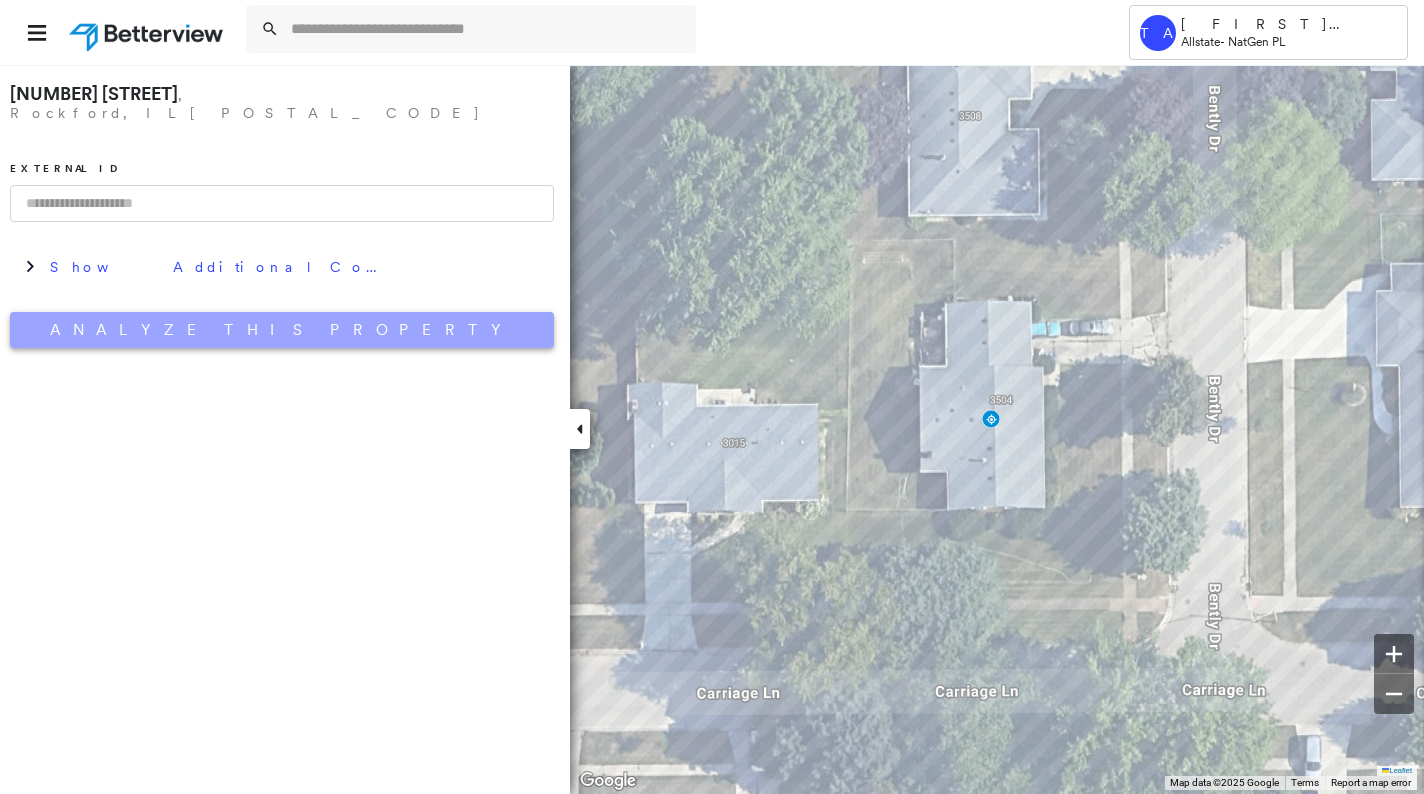 click on "Analyze This Property" at bounding box center [282, 330] 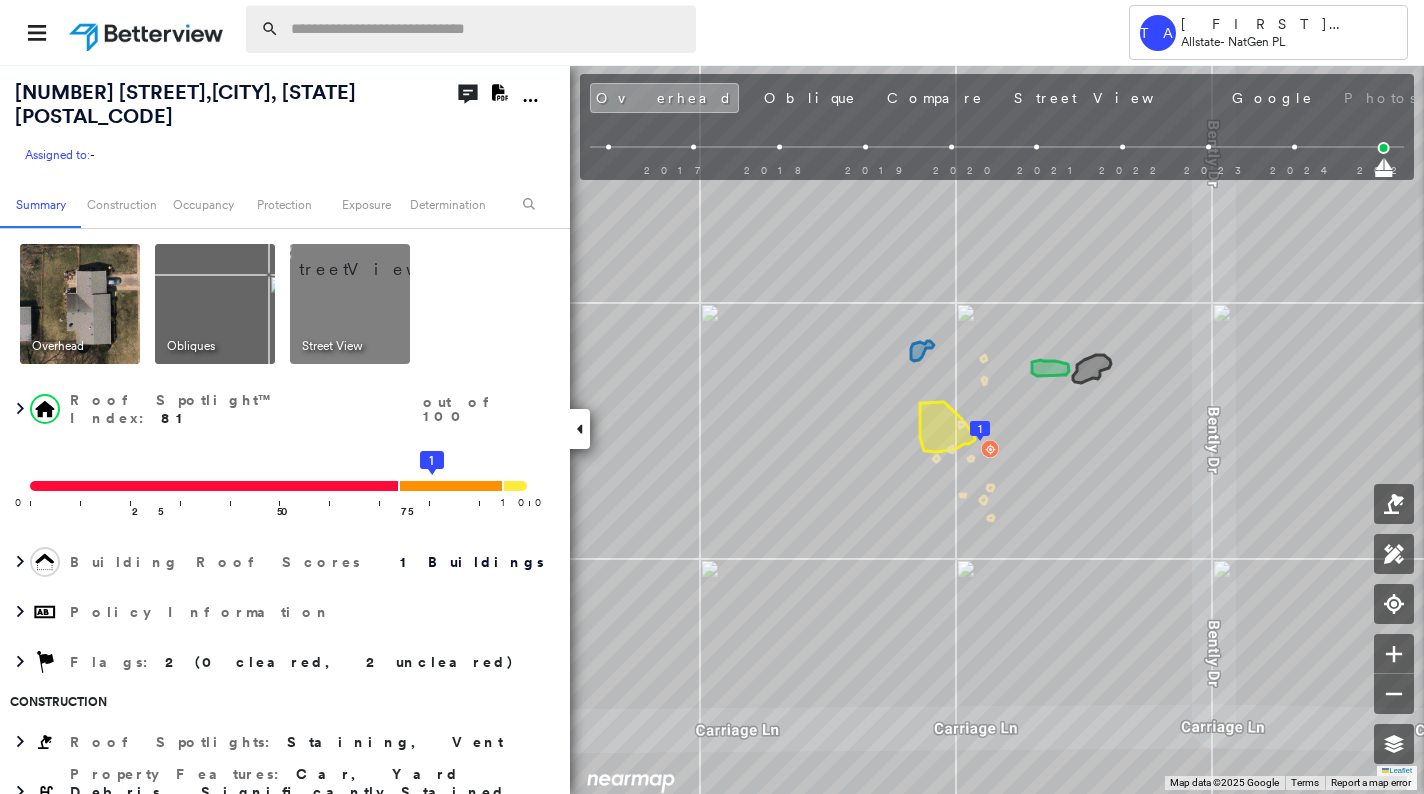 click at bounding box center (487, 29) 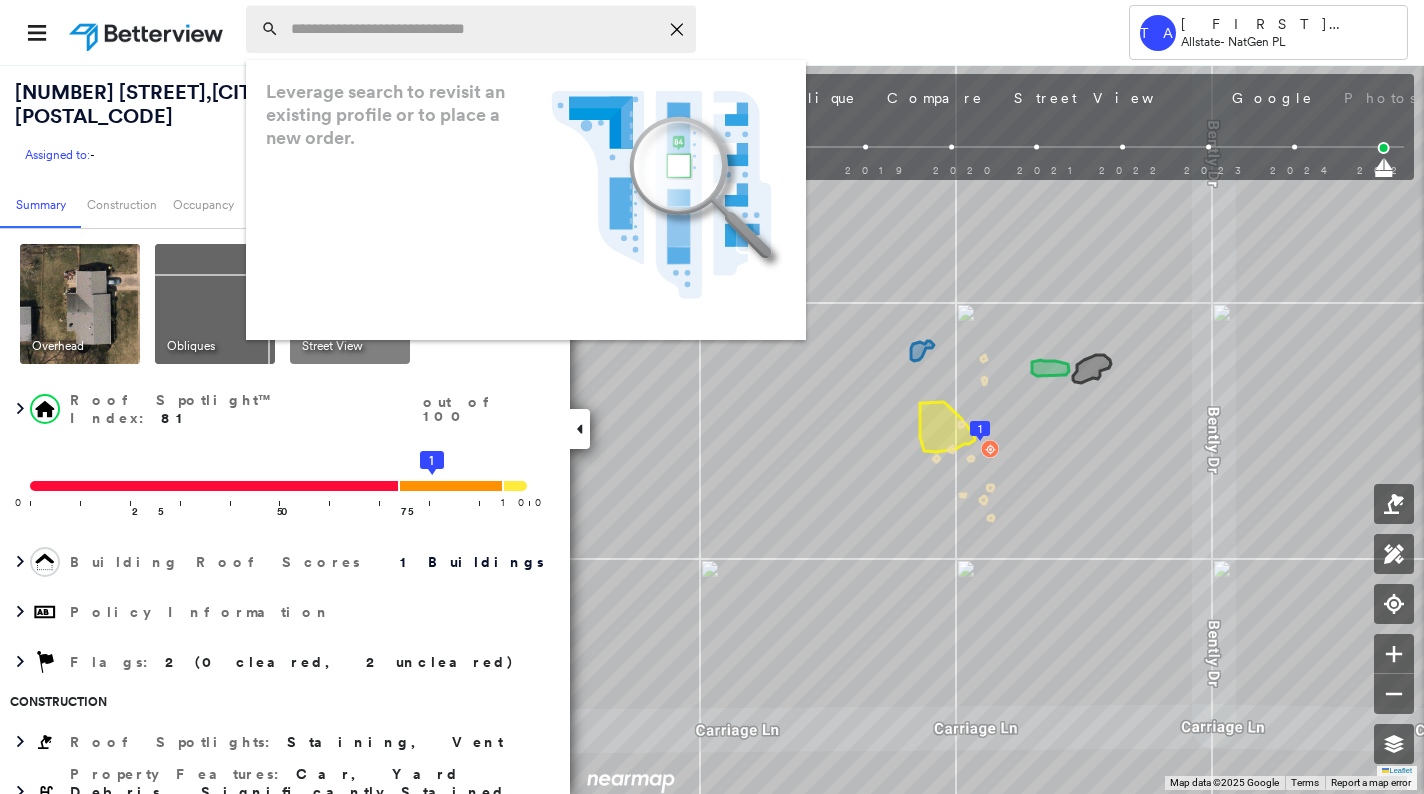 paste on "**********" 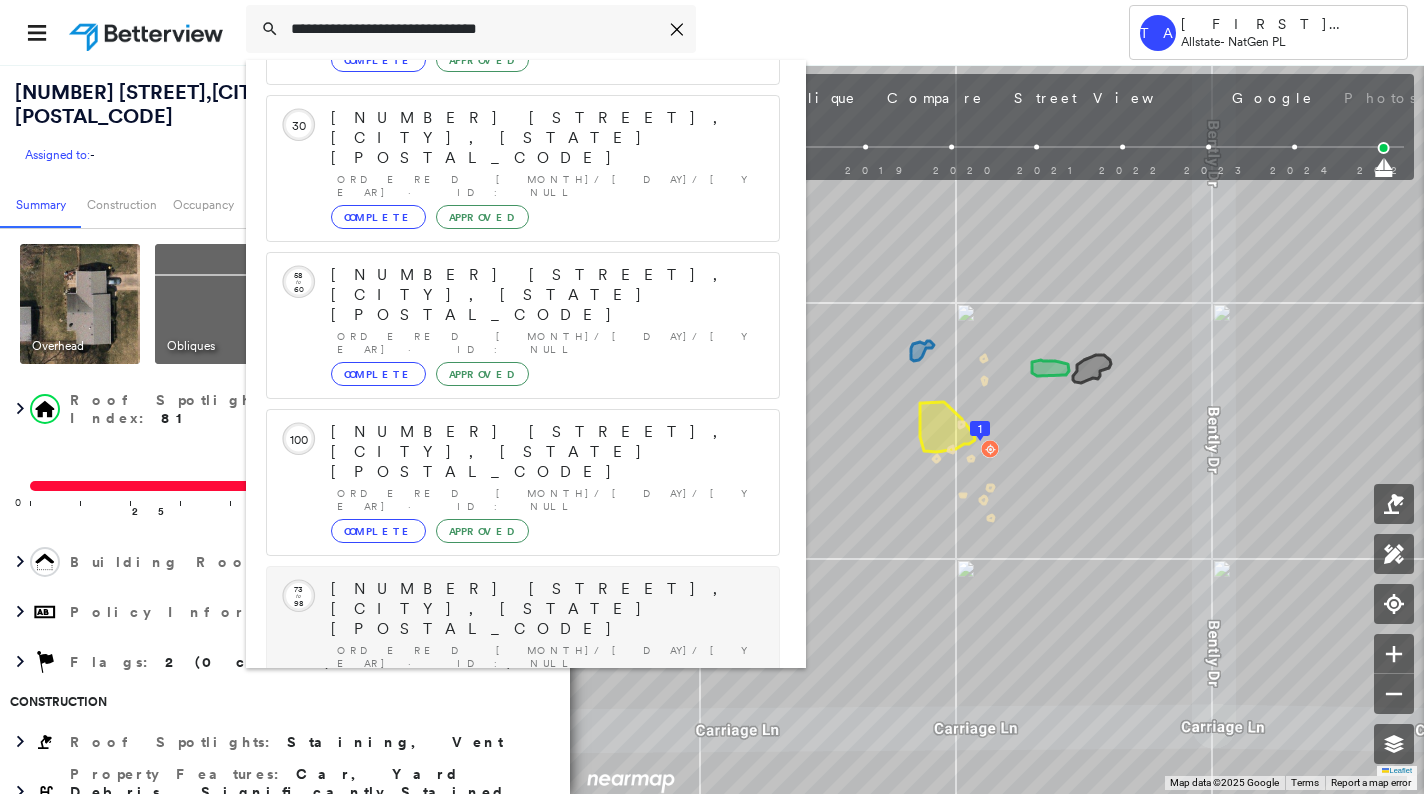 scroll, scrollTop: 213, scrollLeft: 0, axis: vertical 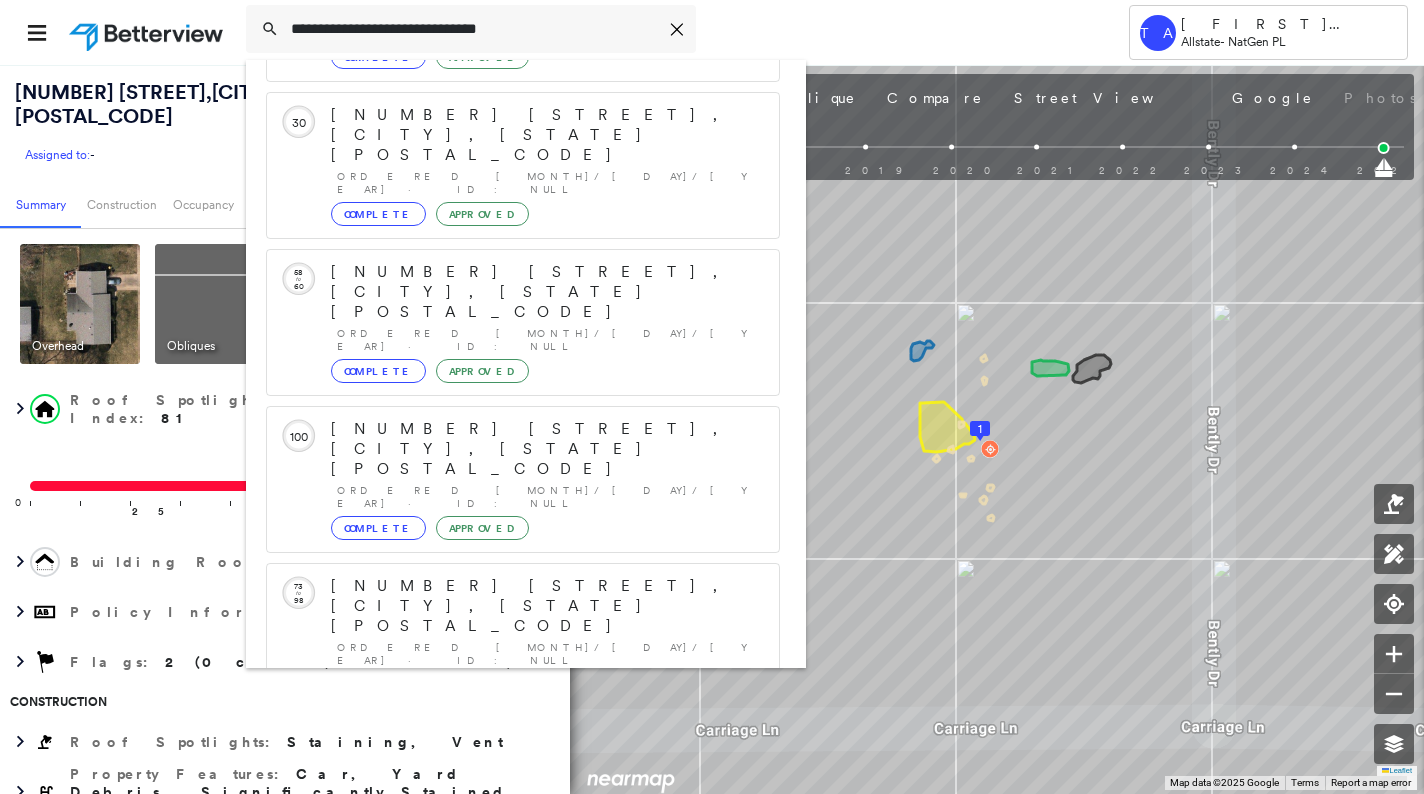 type on "**********" 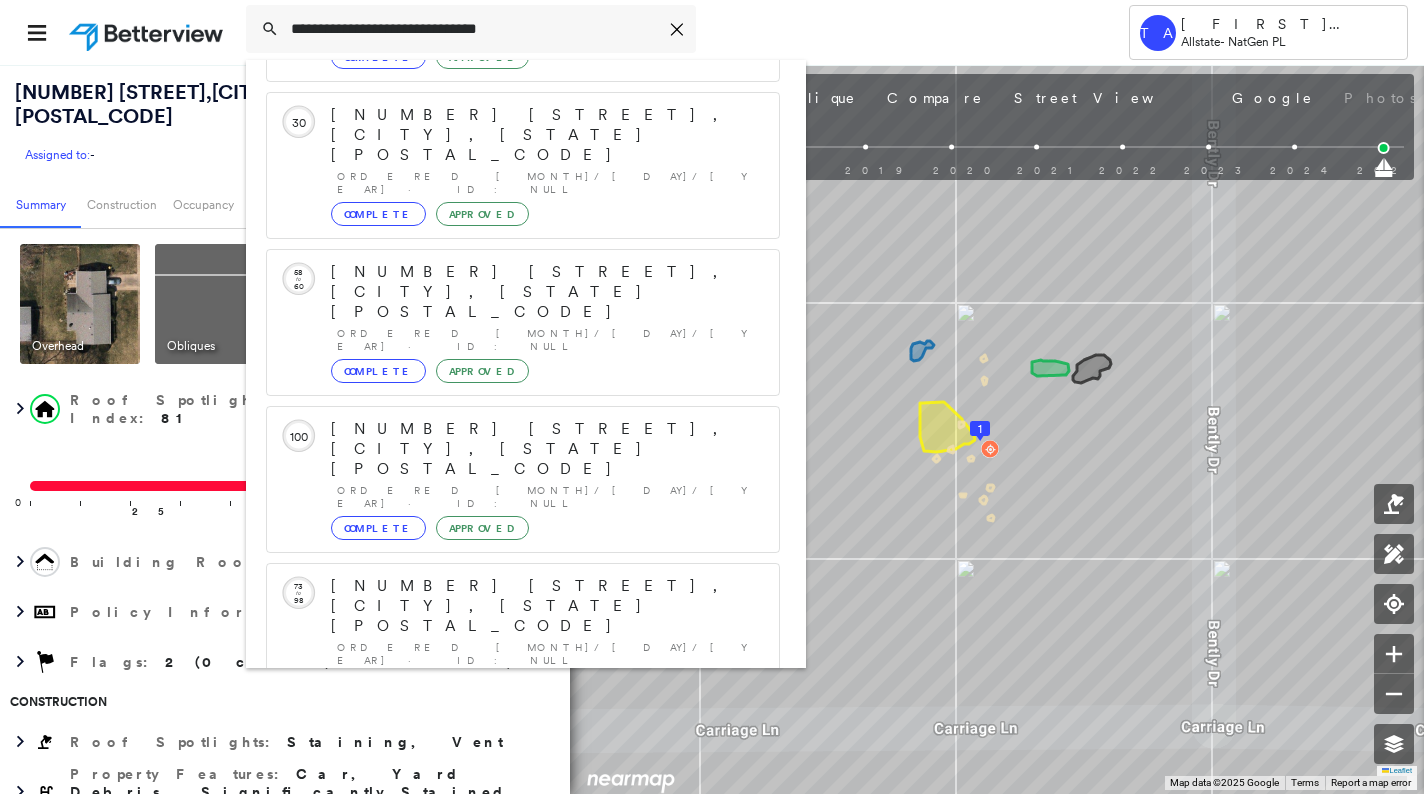 click on "[NUMBER] [STREET], [CITY], [STATE] [POSTAL_CODE]" at bounding box center (501, 898) 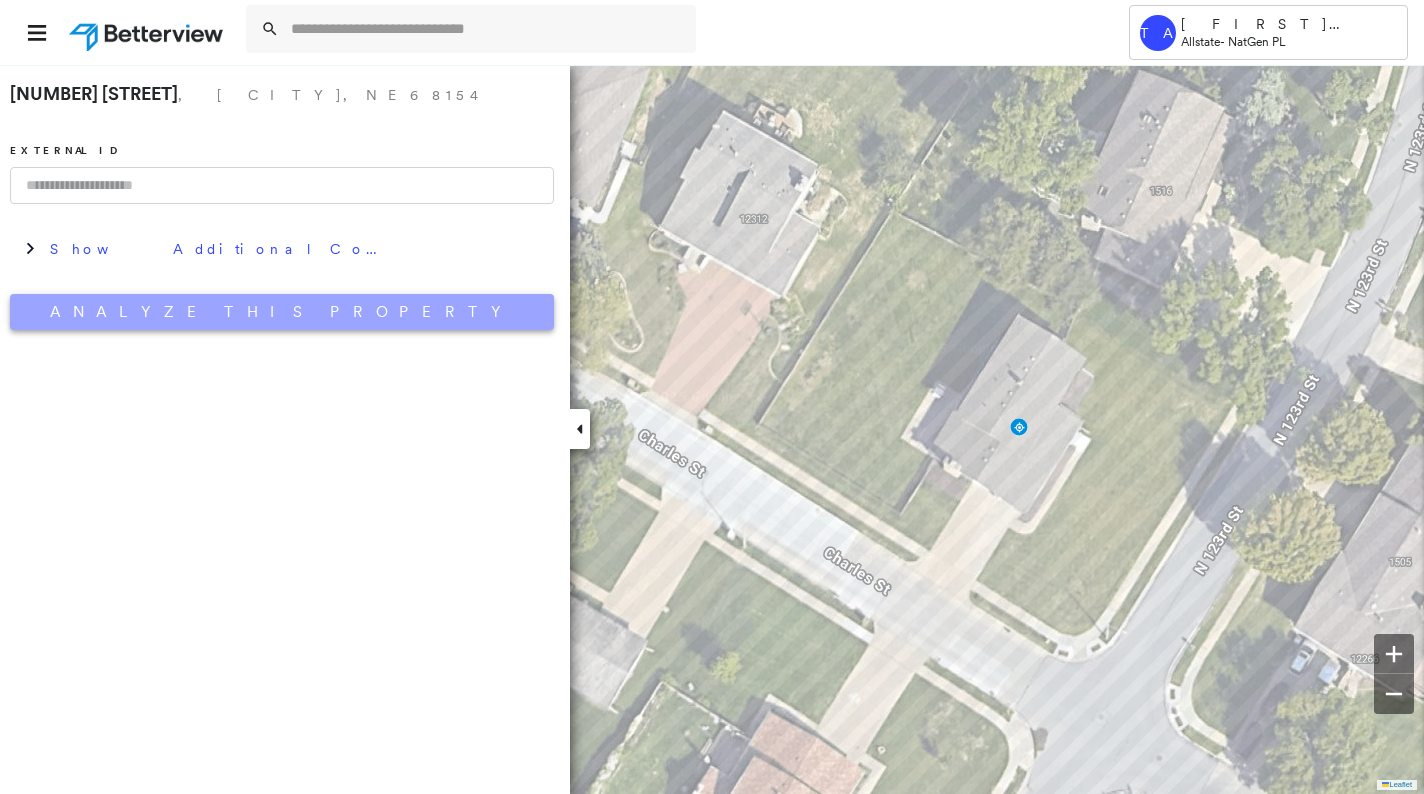 click on "Analyze This Property" at bounding box center [282, 312] 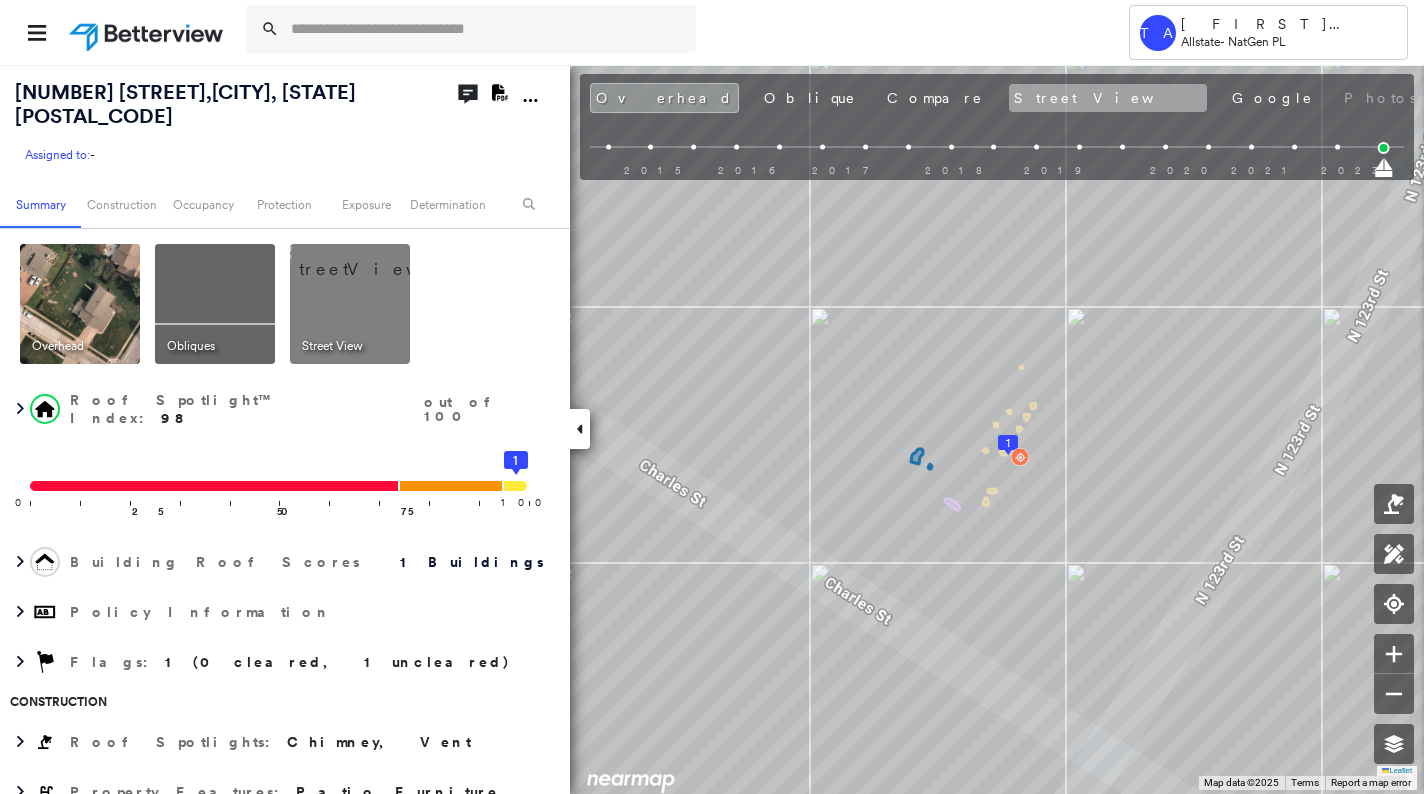 click on "Street View" at bounding box center (1108, 98) 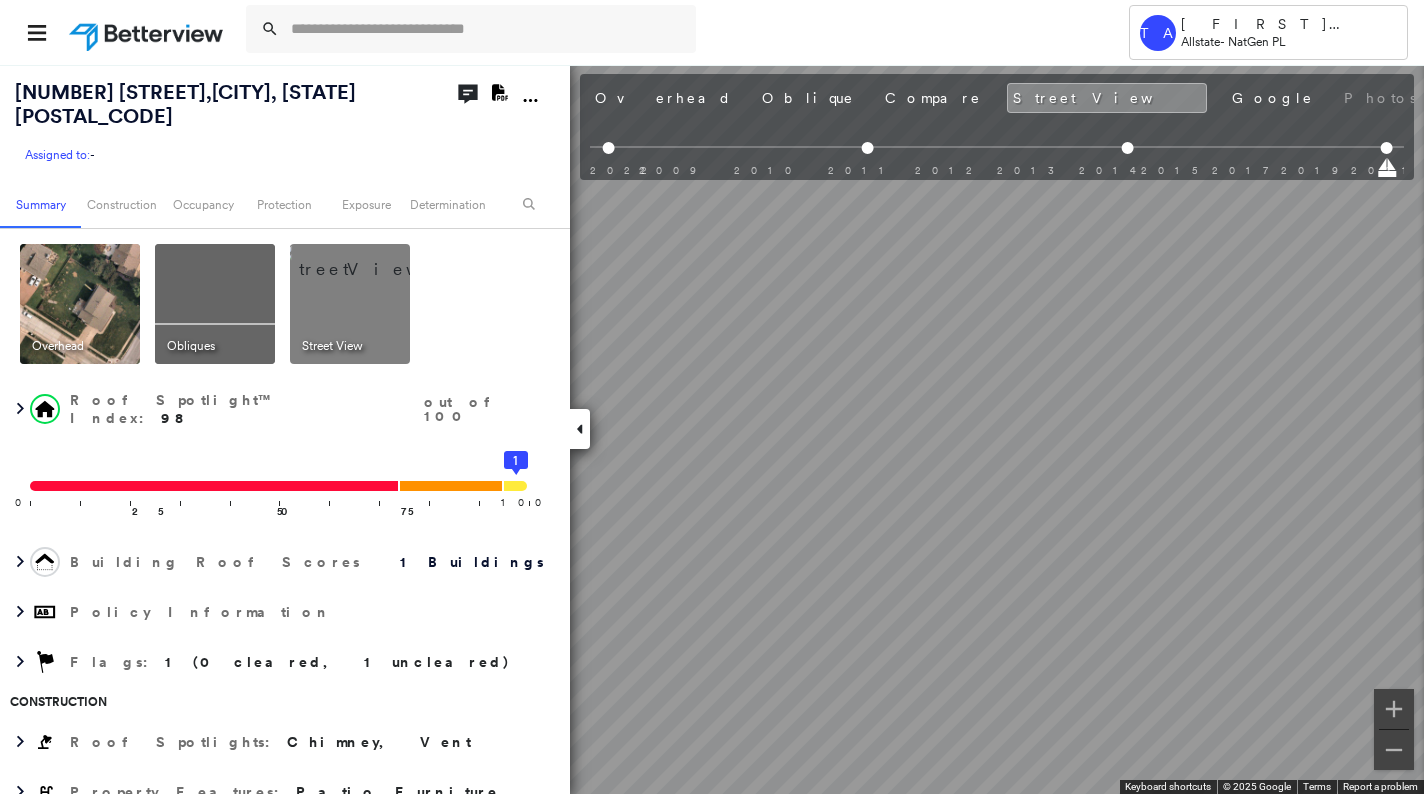 click on "Tower TA [FIRST] [LAST] Allstate - NatGen PL [NUMBER] [STREET] , [CITY], [STATE] [POSTAL_CODE] Assigned to: - Assigned to: - Assigned to: - Open Comments Download PDF Report Summary Construction Occupancy Protection Exposure Determination Overhead Obliques Street View Roof Spotlight™ Index : 98 out of 100 0 100 25 50 75 1 Building Roof Scores 1 Buildings Policy Information Flags : 1 (0 cleared, 1 uncleared) Construction Roof Spotlights : Chimney, Vent Property Features : Patio Furniture Roof Size & Shape : 1 building - Gable | Asphalt Shingle Occupancy Place Detail Protection Exposure Determination Flags : 1 (0 cleared, 1 uncleared) Uncleared Flags (1) Cleared Flags (0) Low Low Priority Roof Score Flagged 07/11/25 Clear Action Taken New Entry History Quote/New Business Terms & Conditions Added ACV Endorsement Added Cosmetic Endorsement Inspection/Loss Control Report Information Added to Inspection Survey Onsite Inspection Ordered Determined No Inspection Needed General Reject/Decline - New Business Save" at bounding box center (712, 397) 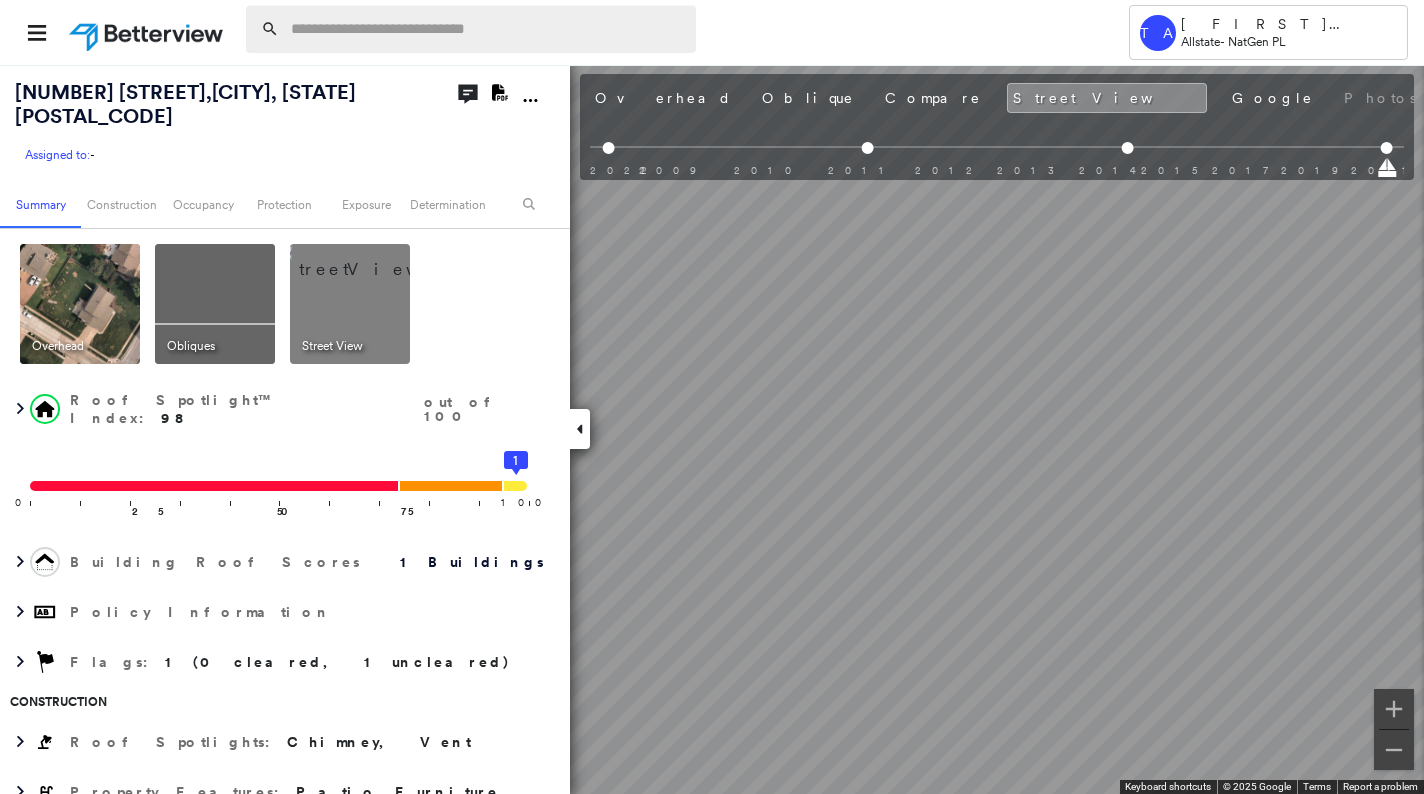 click at bounding box center (487, 29) 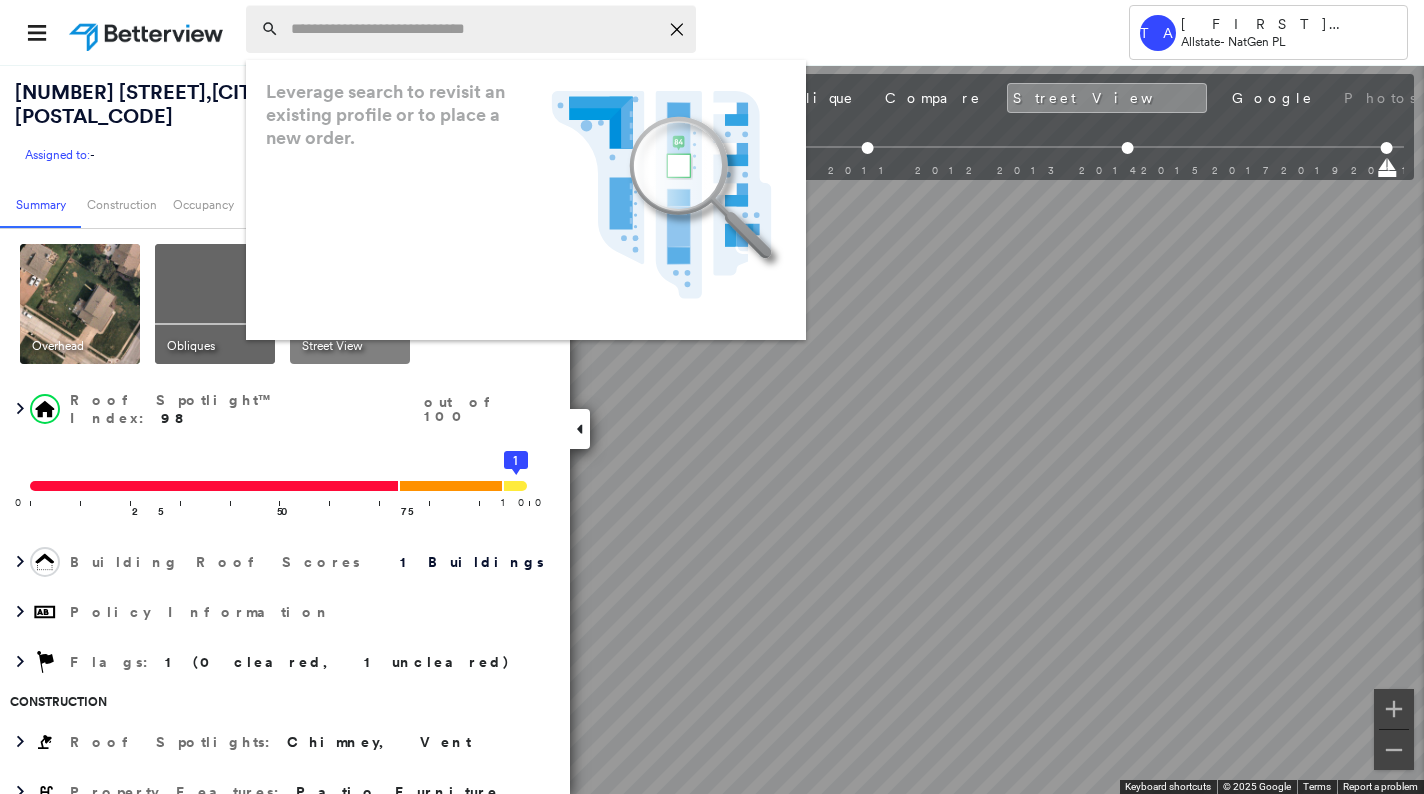paste on "**********" 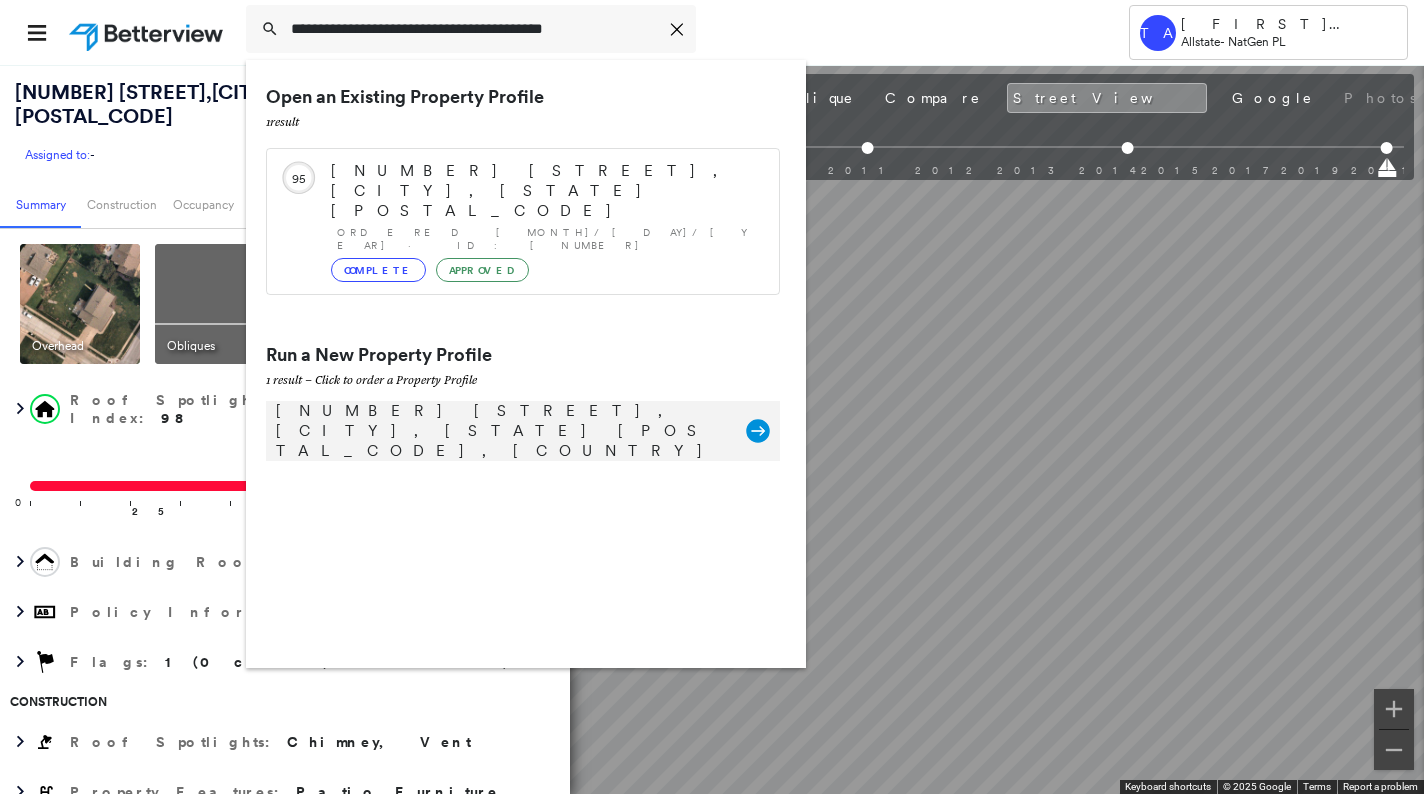 type on "**********" 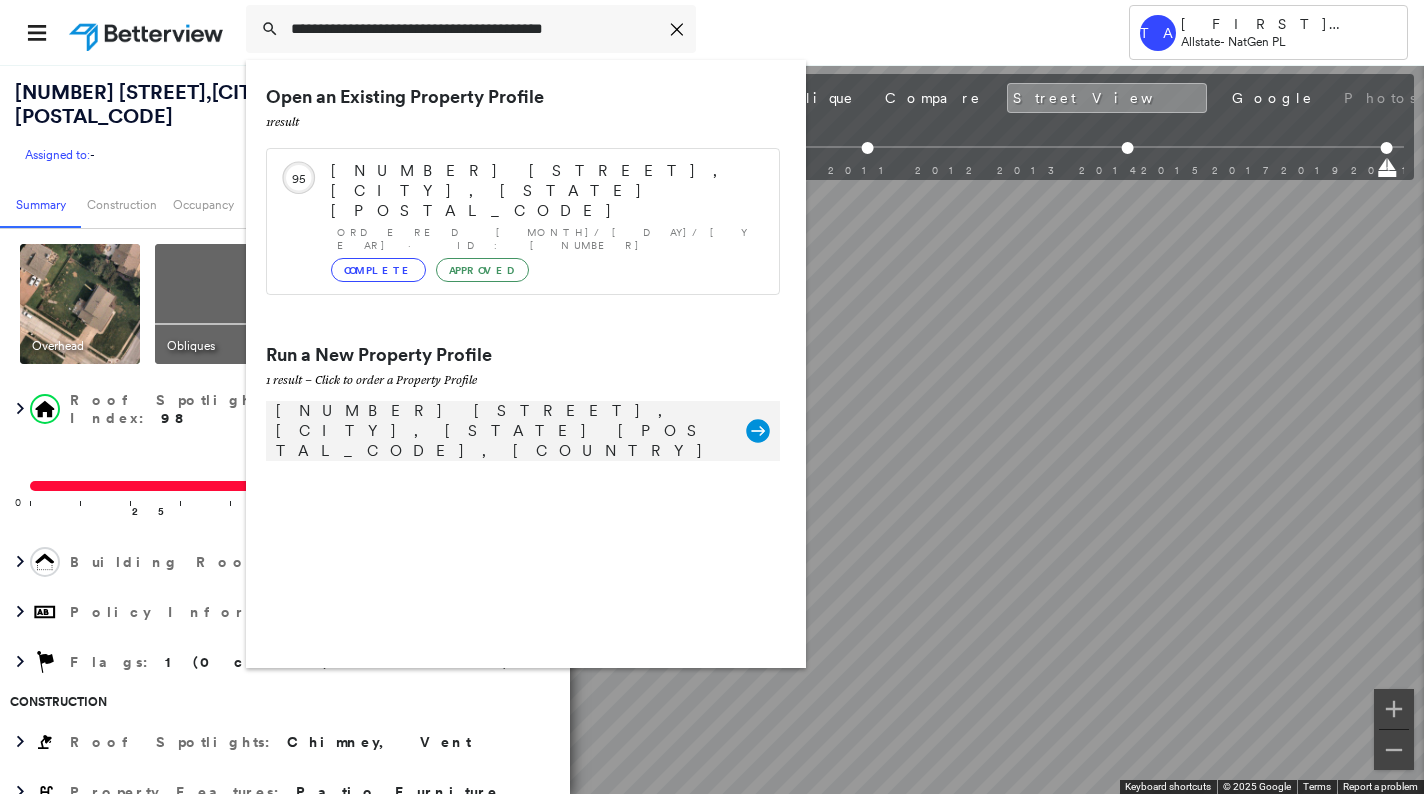 click on "[NUMBER] [STREET], [CITY], [STATE] [POSTAL_CODE], [COUNTRY]" at bounding box center [501, 431] 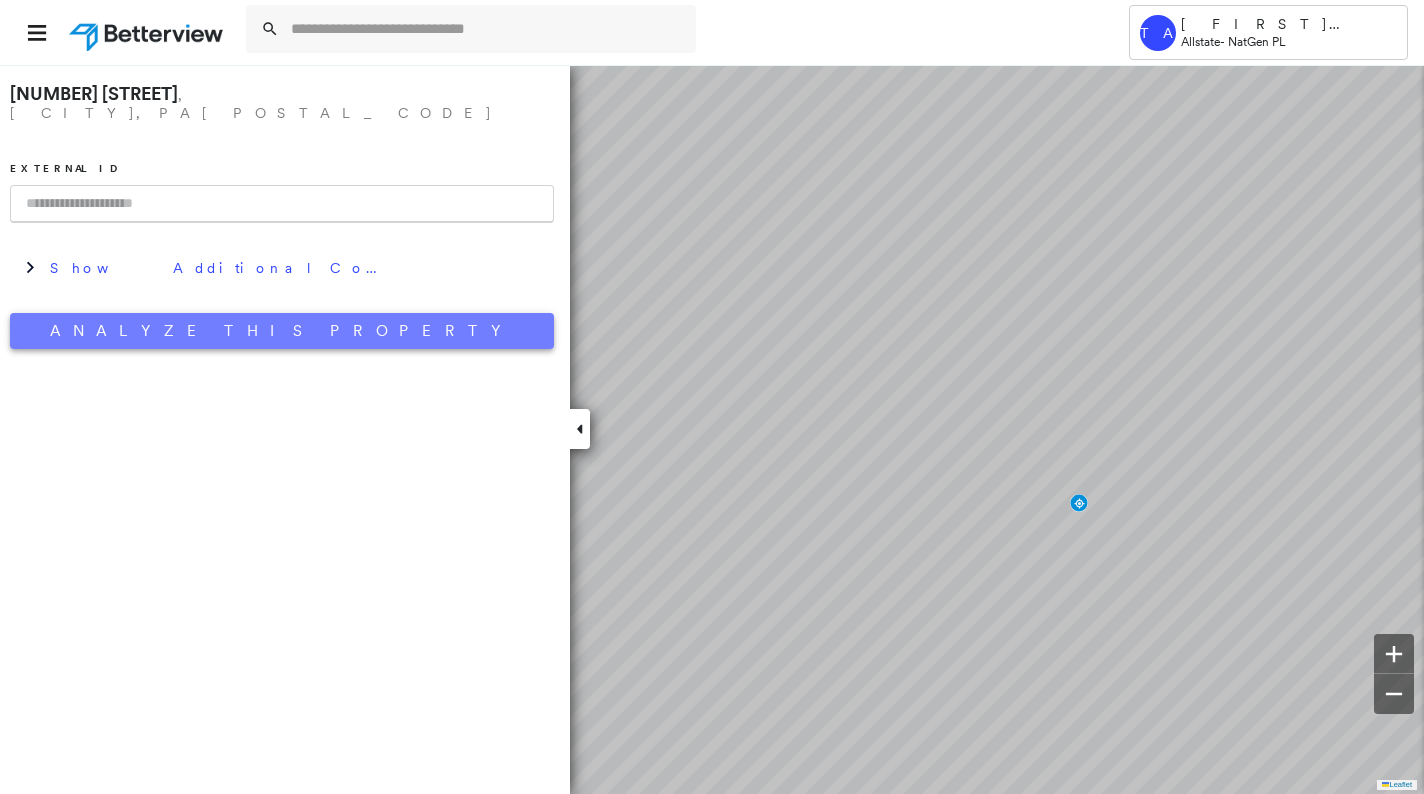 click on "Analyze This Property" at bounding box center [282, 331] 